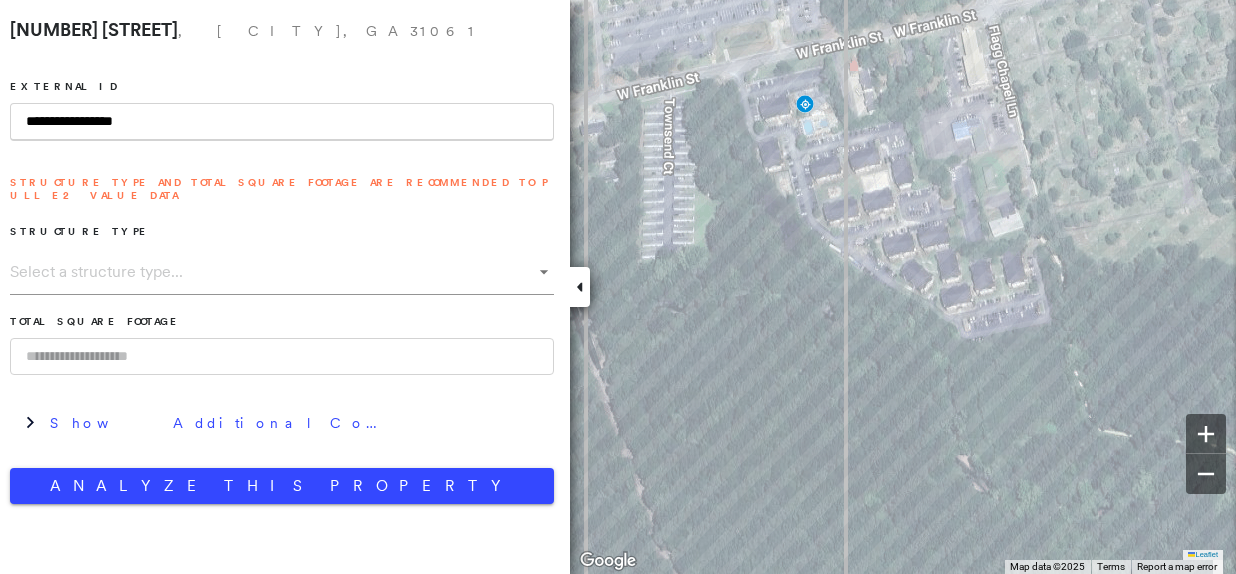 scroll, scrollTop: 0, scrollLeft: 0, axis: both 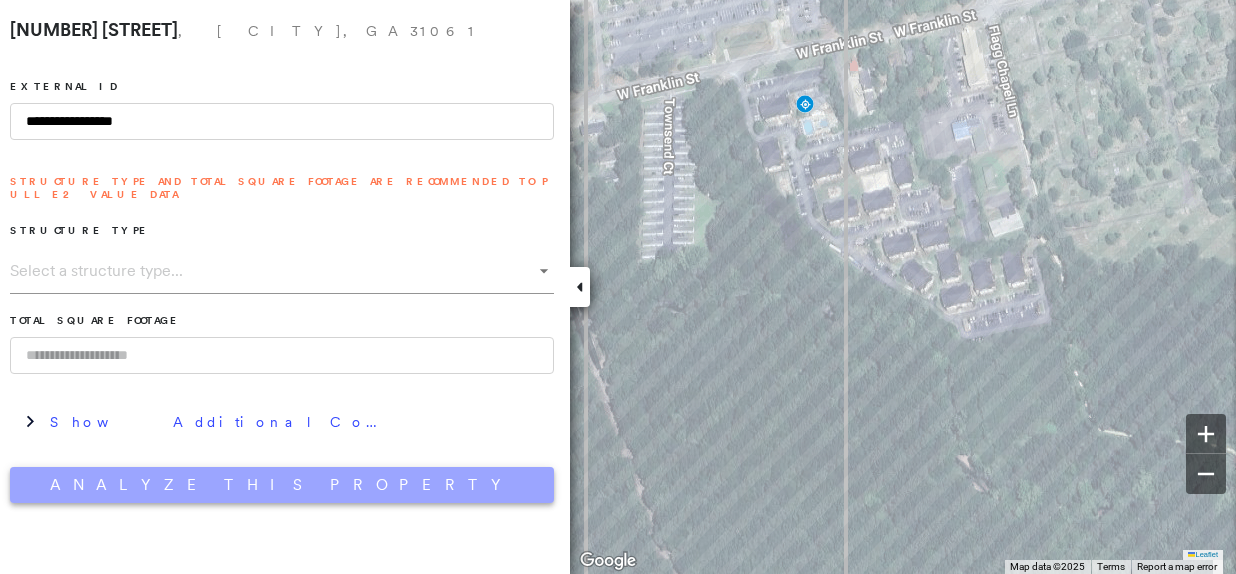 click on "Analyze This Property" at bounding box center (282, 485) 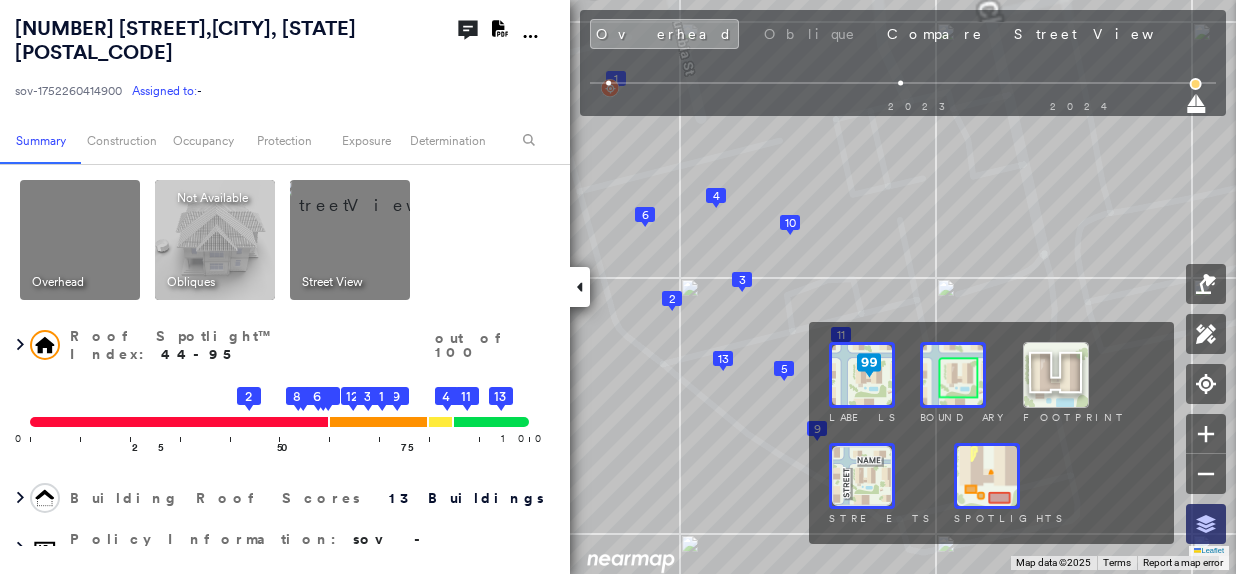 click 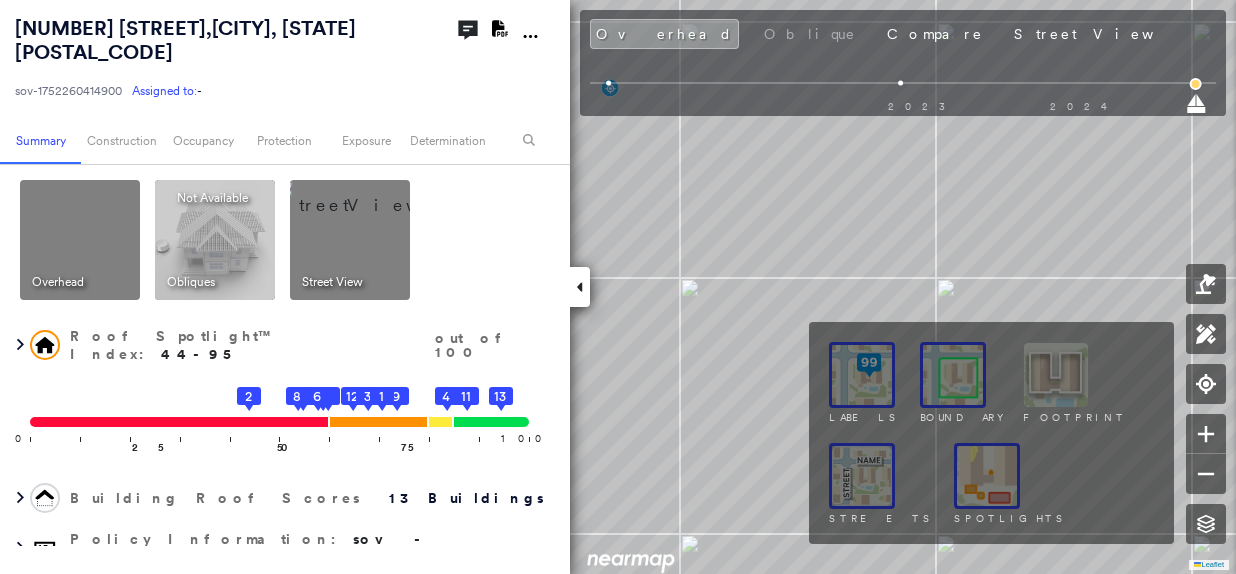 click at bounding box center [987, 476] 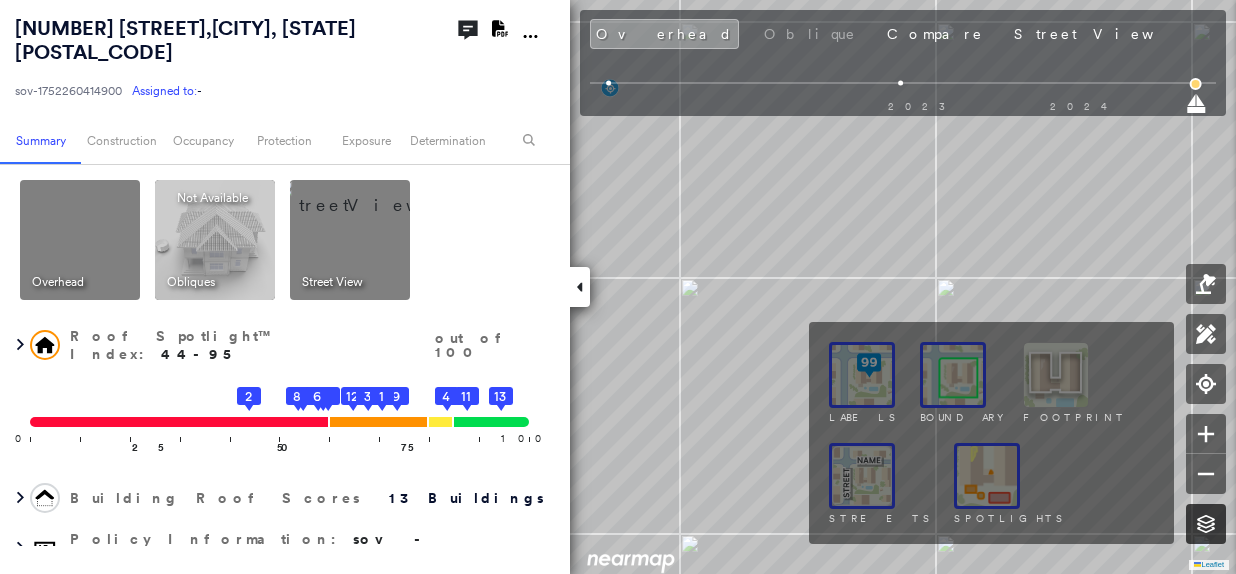 click 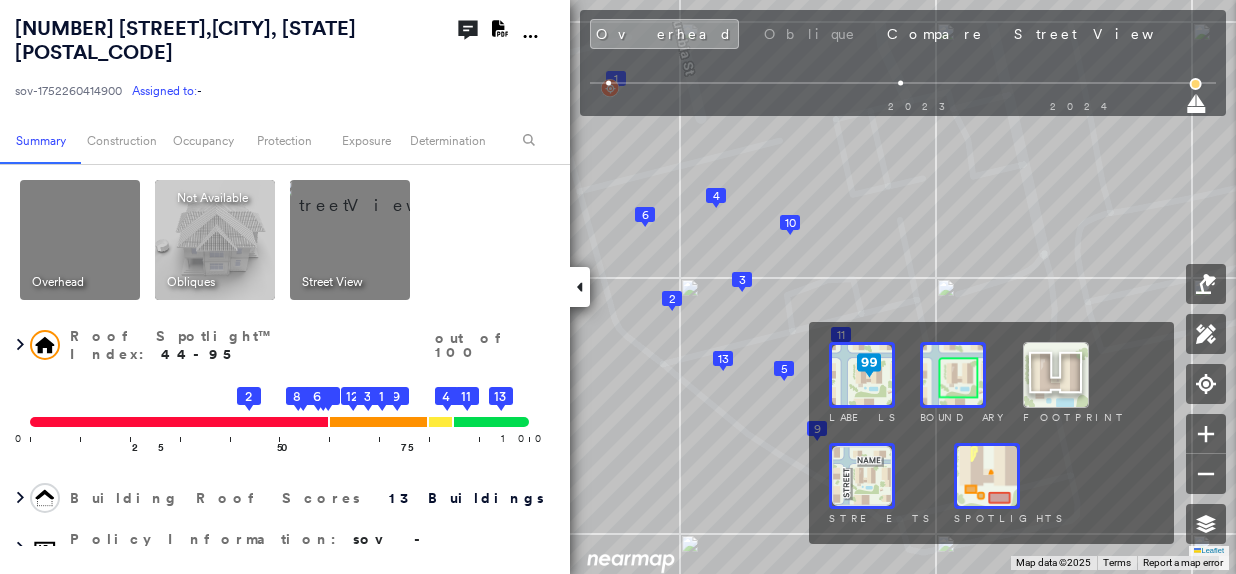 click at bounding box center (987, 476) 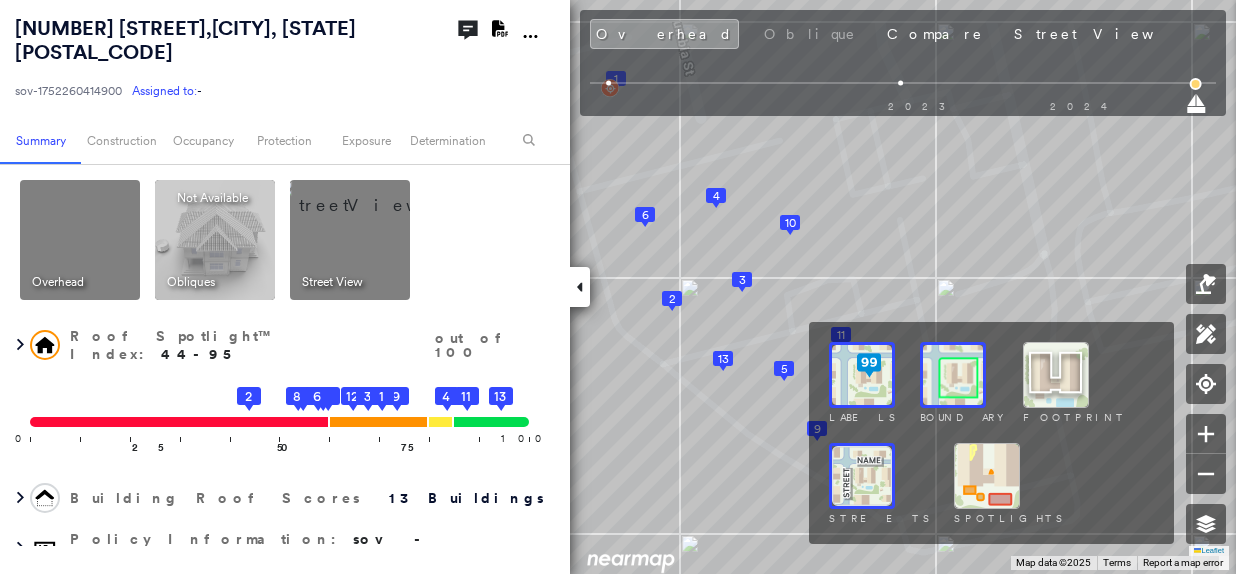 click at bounding box center (953, 375) 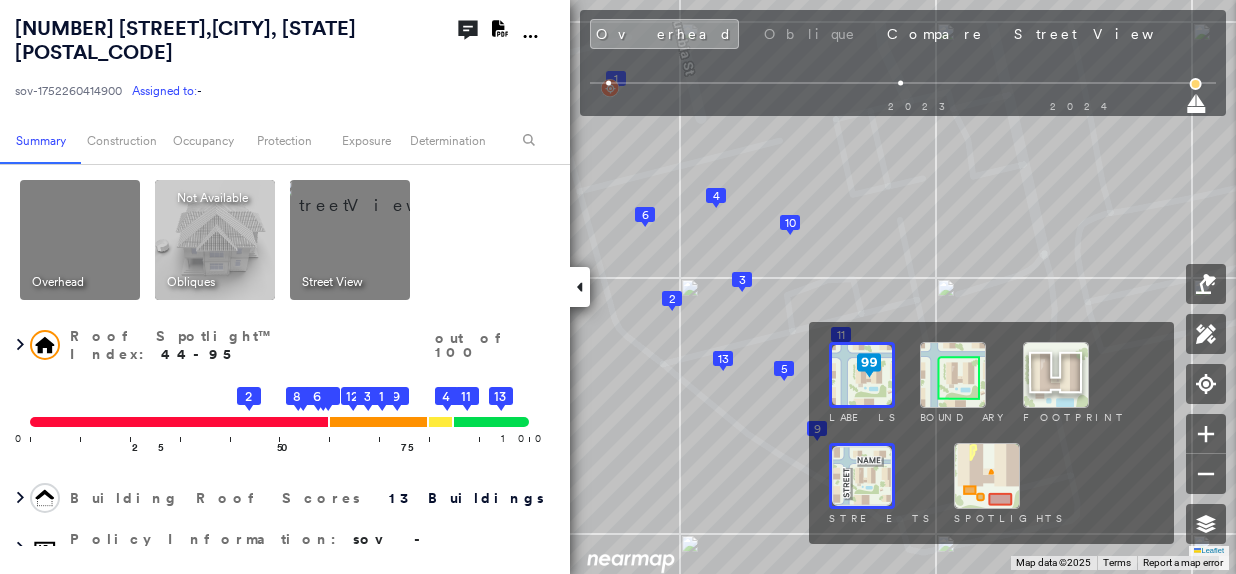 click at bounding box center (953, 375) 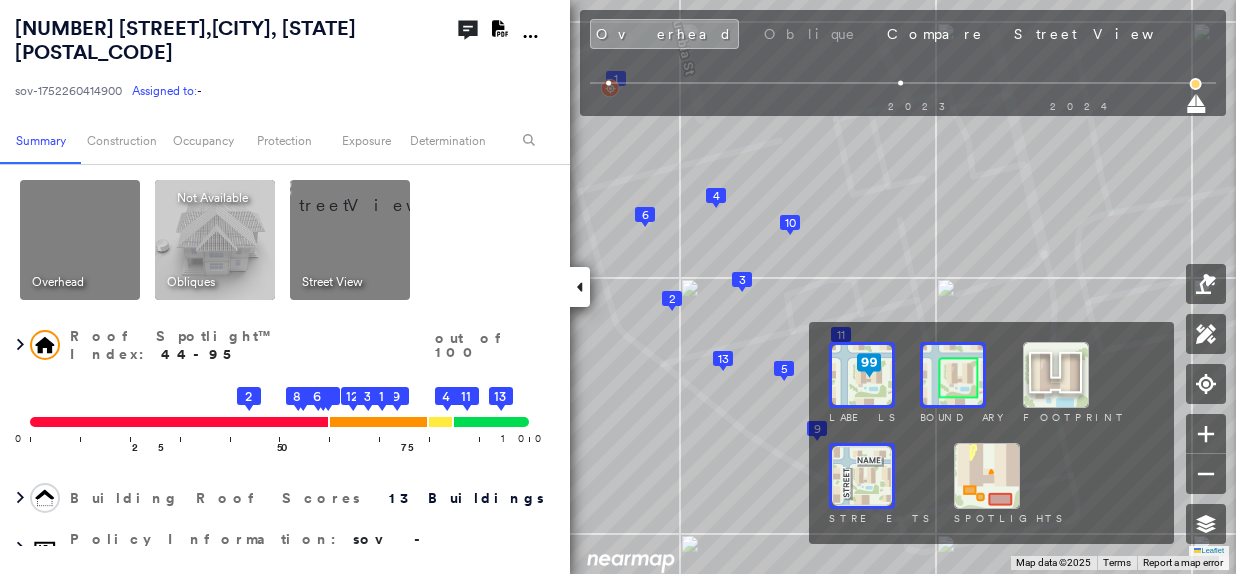 click at bounding box center (1056, 375) 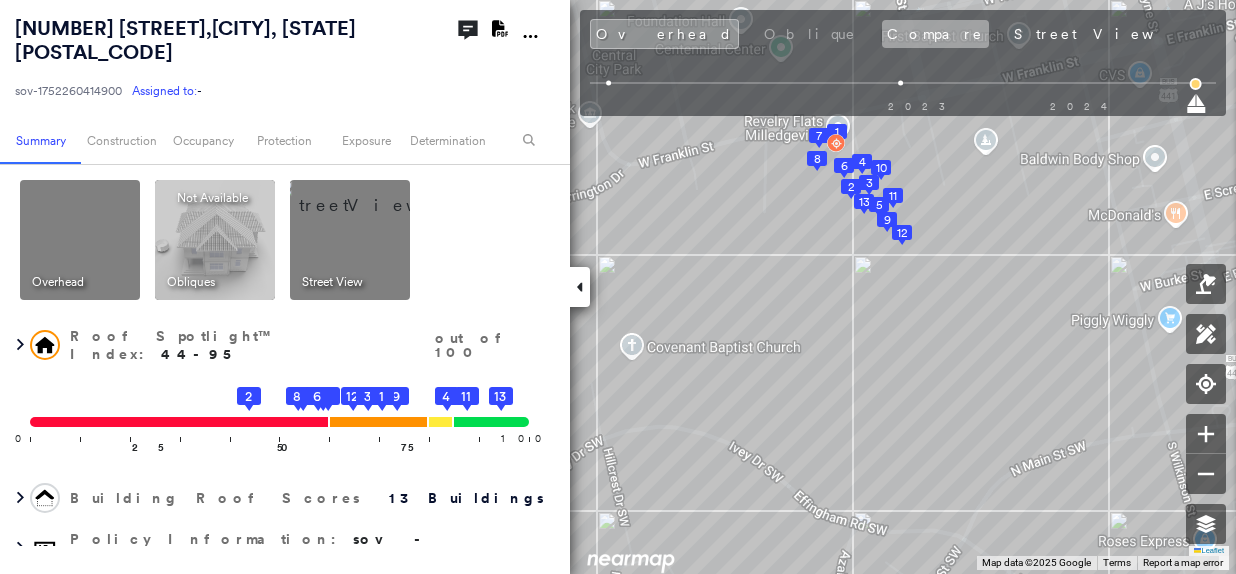 click on "Compare" at bounding box center [935, 34] 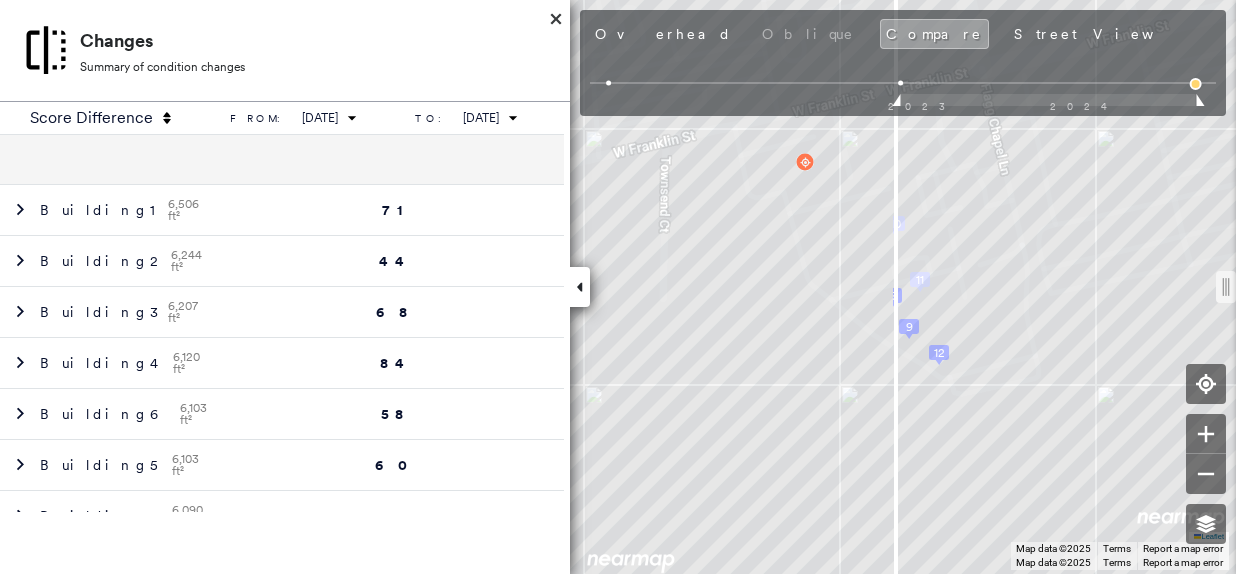 click on "[DATE]" at bounding box center (1498, 36) 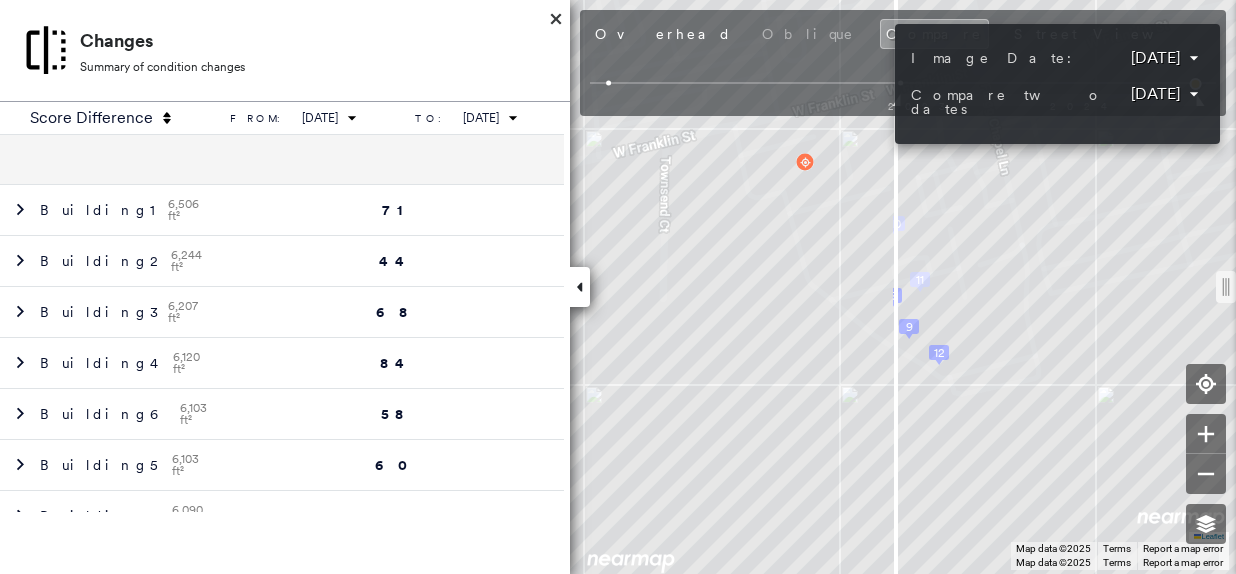 click on "Tower [NUMBER] [STREET] , [CITY], [STATE] [POSTAL_CODE] [ID] Assigned to: - Assigned to: - [ID] Assigned to: - Open Comments Download PDF Report Summary Construction Occupancy Protection Exposure Determination Overhead Obliques Not Available ; Street View Roof Spotlight™ Index 0 100 25 50 2 75 12 10 9 8 7 5 6 3 1 13 11 4 Building Roof Scores 0 Buildings Policy Information : [ID] Flags : 0 (0 cleared, 0 uncleared) Construction Assessor and MLS Details BuildZoom - Building Permit Data and Analysis Occupancy Ownership Place Detail Protection Protection Exposure FEMA Risk Index Crime Regional Hazard: 2 out of 5 Additional Perils Guidewire HazardHub Determination Flags : 0 (0 cleared, 0 uncleared) Uncleared Flags (0) Cleared Flags (0) There are no uncleared flags. Action Taken New Entry History Quote/New Business Terms & Conditions Added ACV Endorsement Added Cosmetic Endorsement Inspection/Loss Control Report Information Added to Inspection Survey General Save Save" at bounding box center (618, 287) 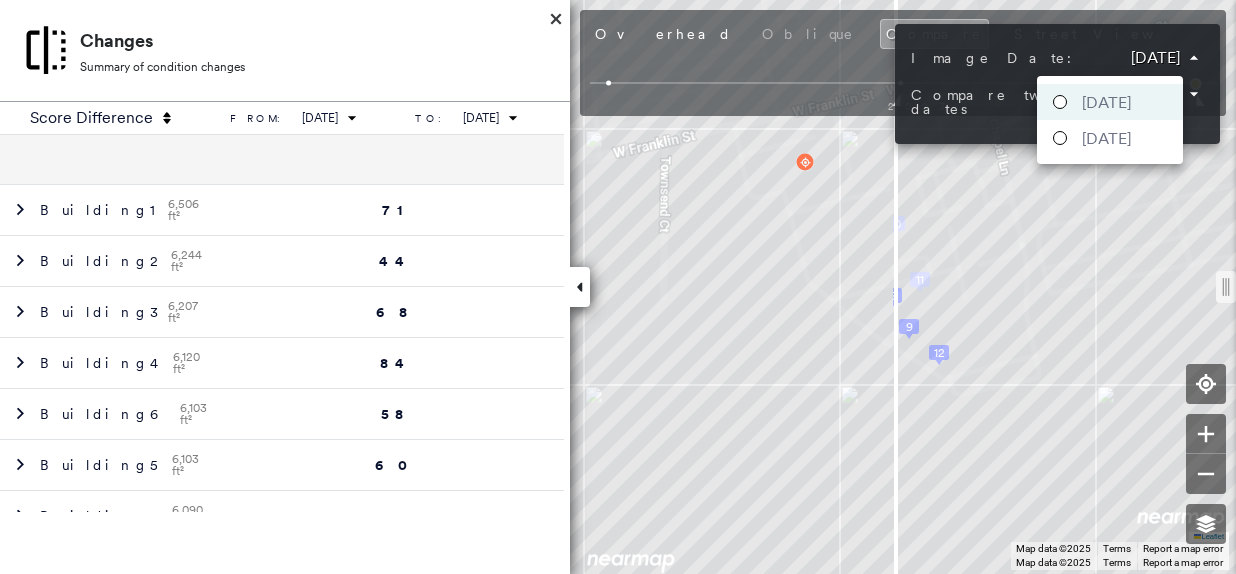 click on "[DATE]" at bounding box center [1106, 138] 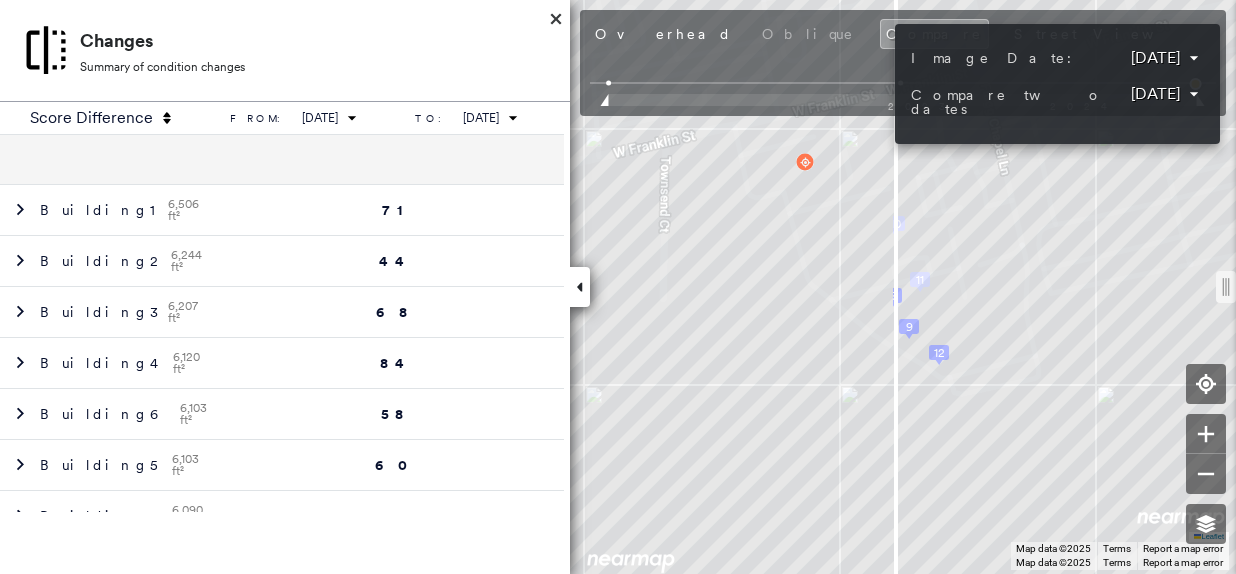 click at bounding box center (618, 287) 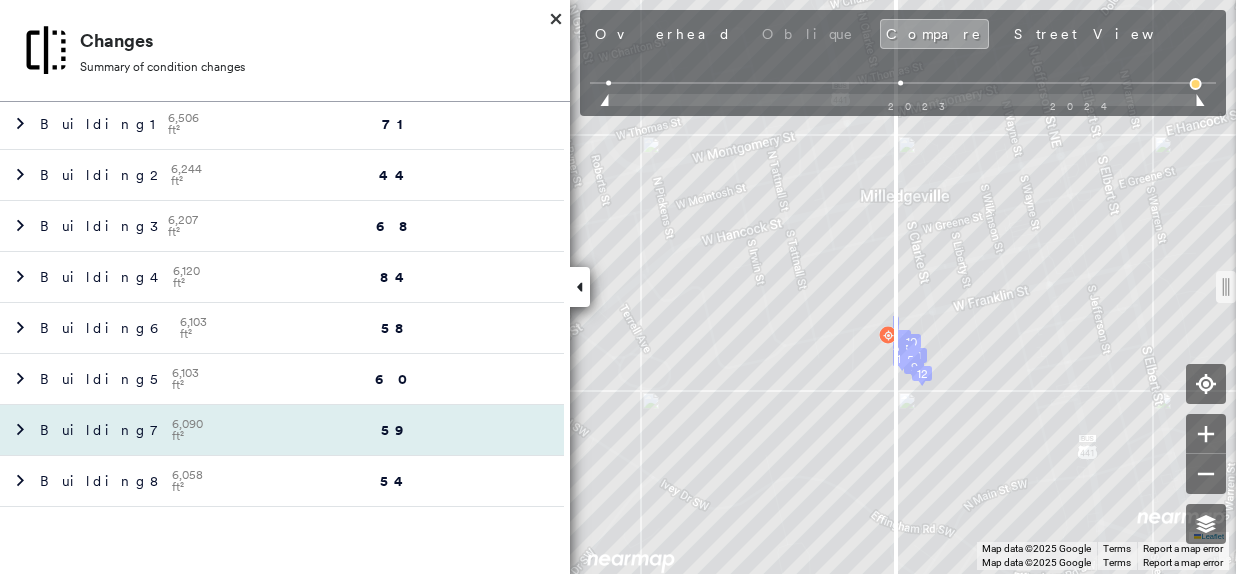 scroll, scrollTop: 85, scrollLeft: 0, axis: vertical 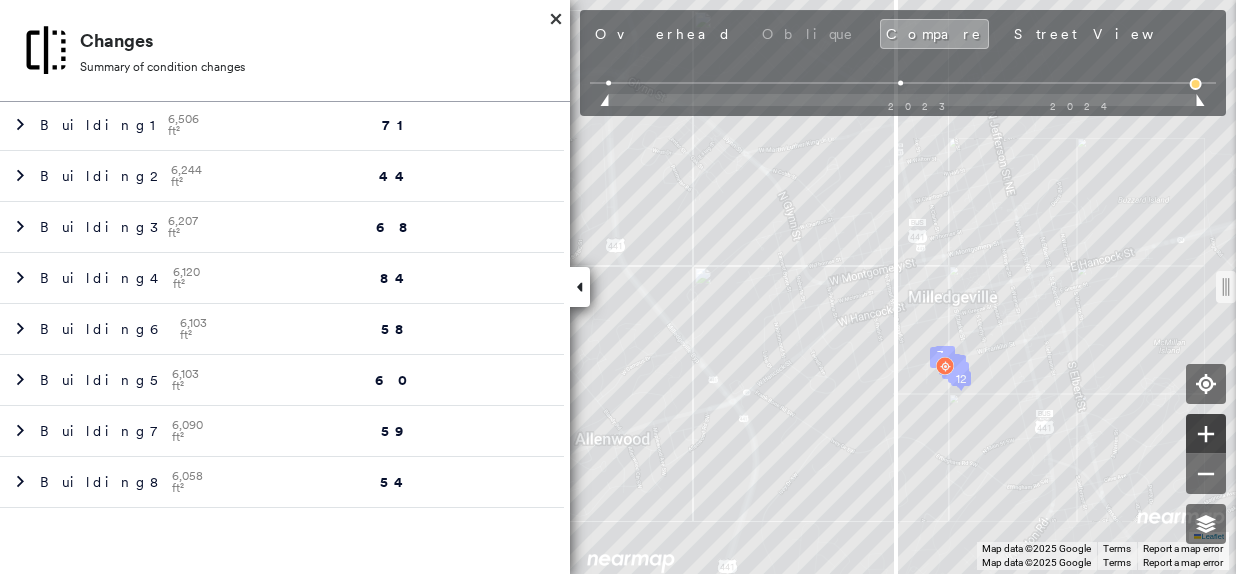 click 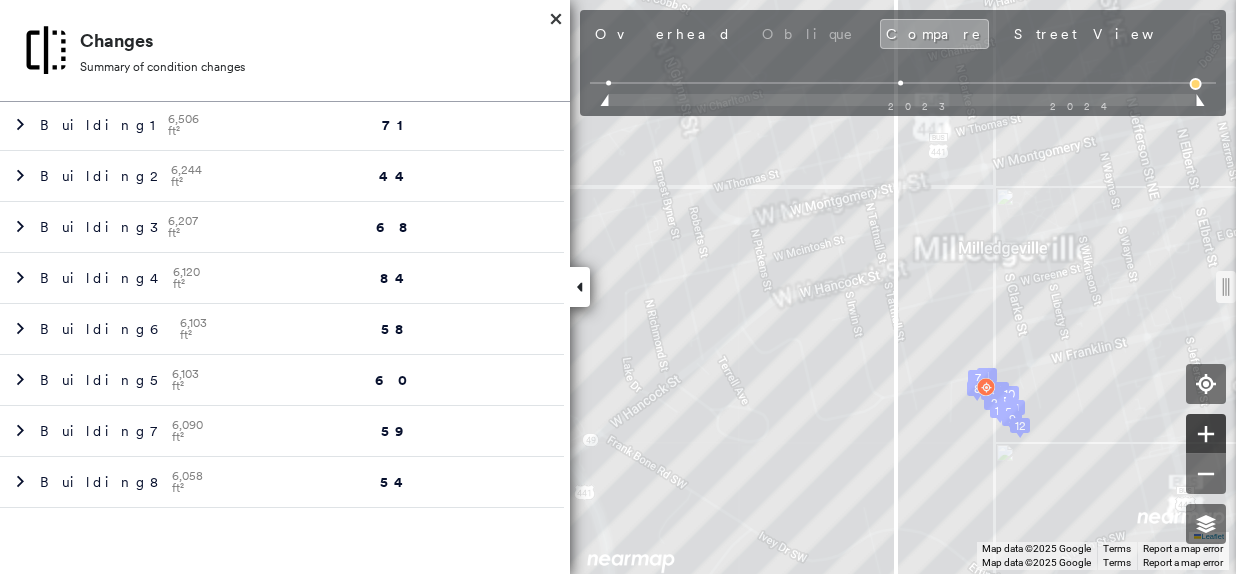 click 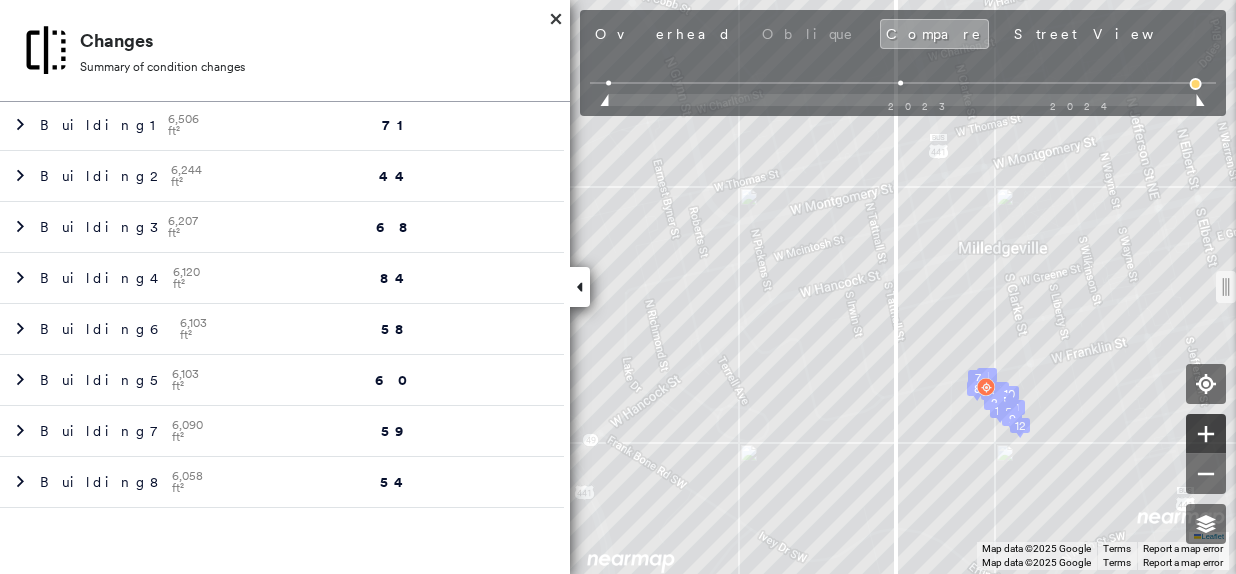 click 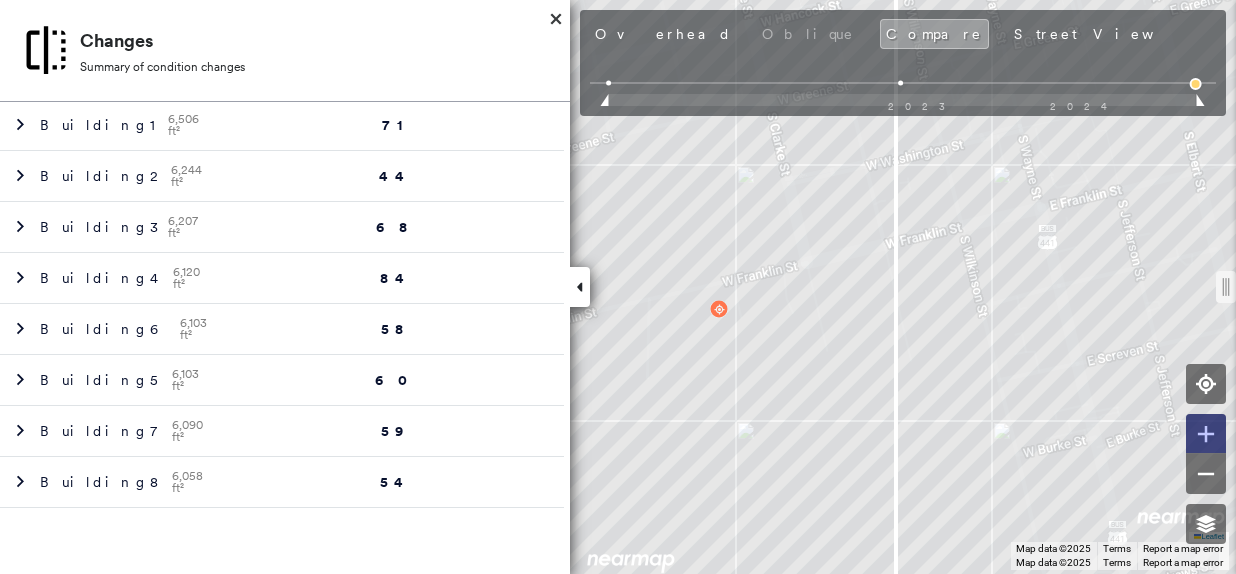 click at bounding box center [1206, 434] 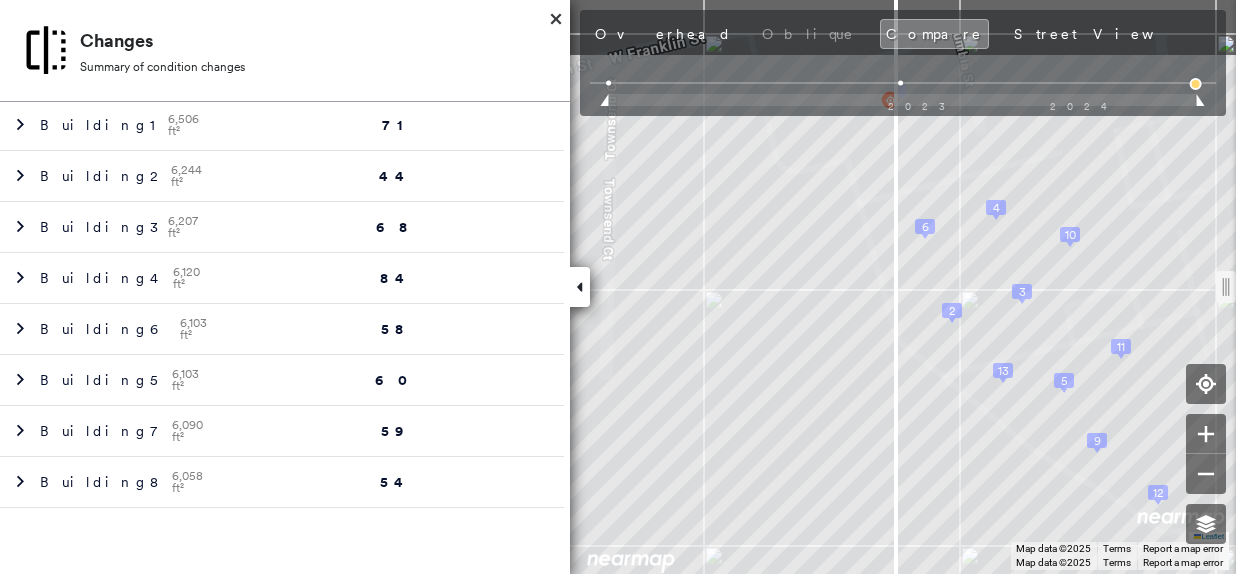 click on "Tower [NUMBER] [STREET] , [CITY], [STATE] [POSTAL_CODE] [ID] Assigned to: - Assigned to: - [ID] Assigned to: - Open Comments Download PDF Report Summary Construction Occupancy Protection Exposure Determination Overhead Obliques Not Available ; Street View Roof Spotlight™ Index 0 100 25 50 2 75 12 10 9 8 7 5 6 3 1 13 11 4 Building Roof Scores 0 Buildings Policy Information : [ID] Flags : 0 (0 cleared, 0 uncleared) Construction Assessor and MLS Details BuildZoom - Building Permit Data and Analysis Occupancy Ownership Place Detail Protection Protection Exposure FEMA Risk Index Crime Regional Hazard: 2 out of 5 Additional Perils Guidewire HazardHub Determination Flags : 0 (0 cleared, 0 uncleared) Uncleared Flags (0) Cleared Flags (0) There are no uncleared flags. Action Taken New Entry History Quote/New Business Terms & Conditions Added ACV Endorsement Added Cosmetic Endorsement Inspection/Loss Control Report Information Added to Inspection Survey General Save Save" at bounding box center (618, 287) 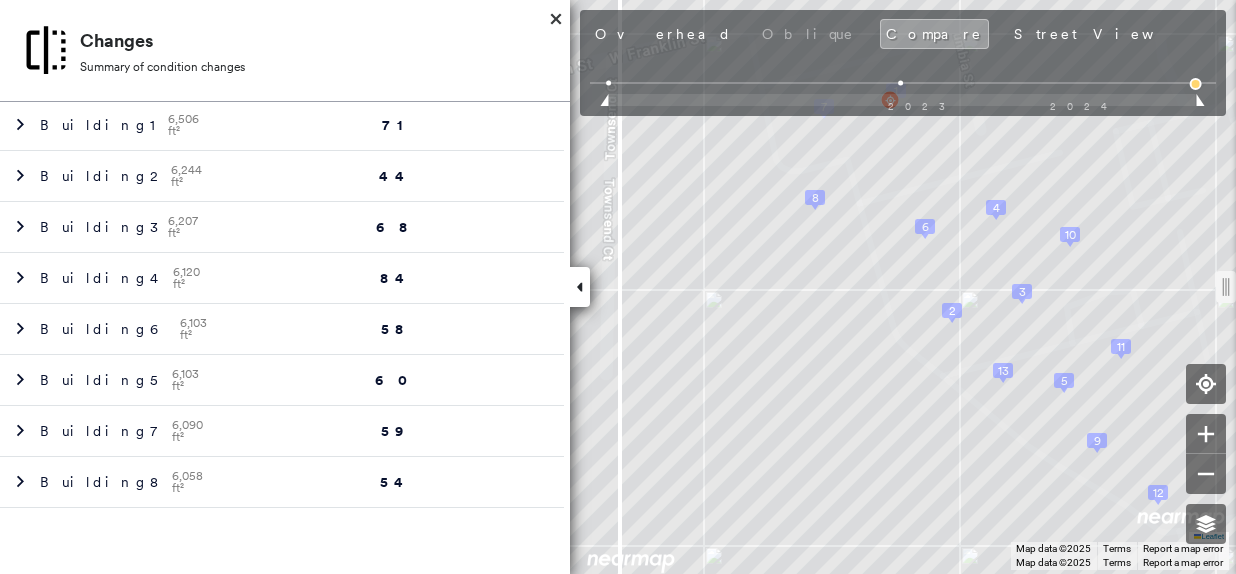 drag, startPoint x: 904, startPoint y: 299, endPoint x: 617, endPoint y: 279, distance: 287.696 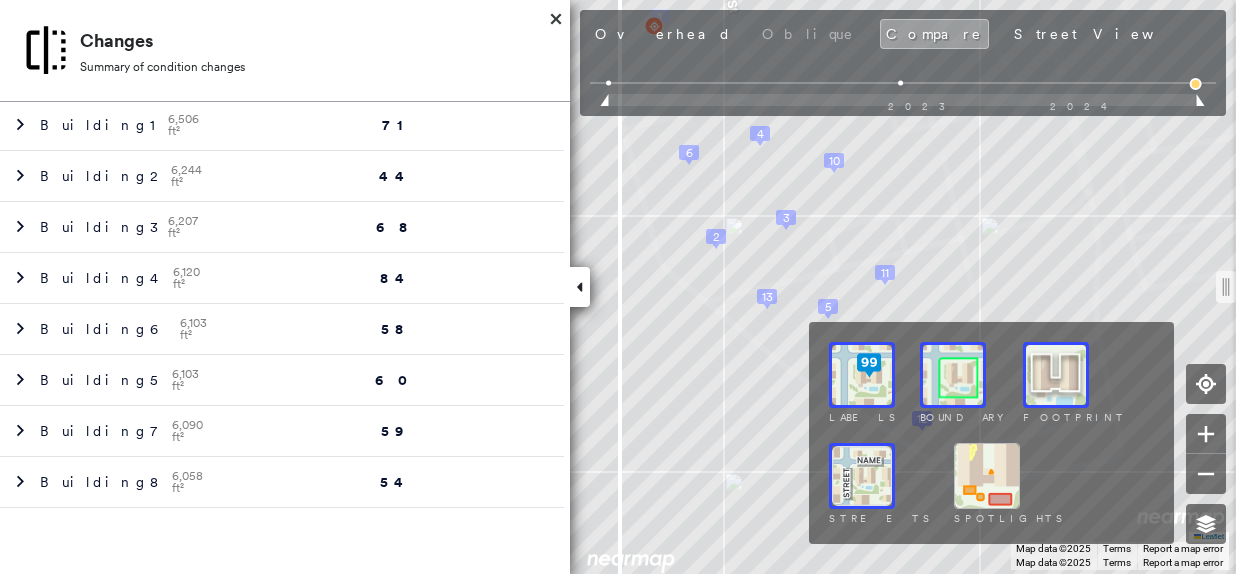 click at bounding box center (953, 375) 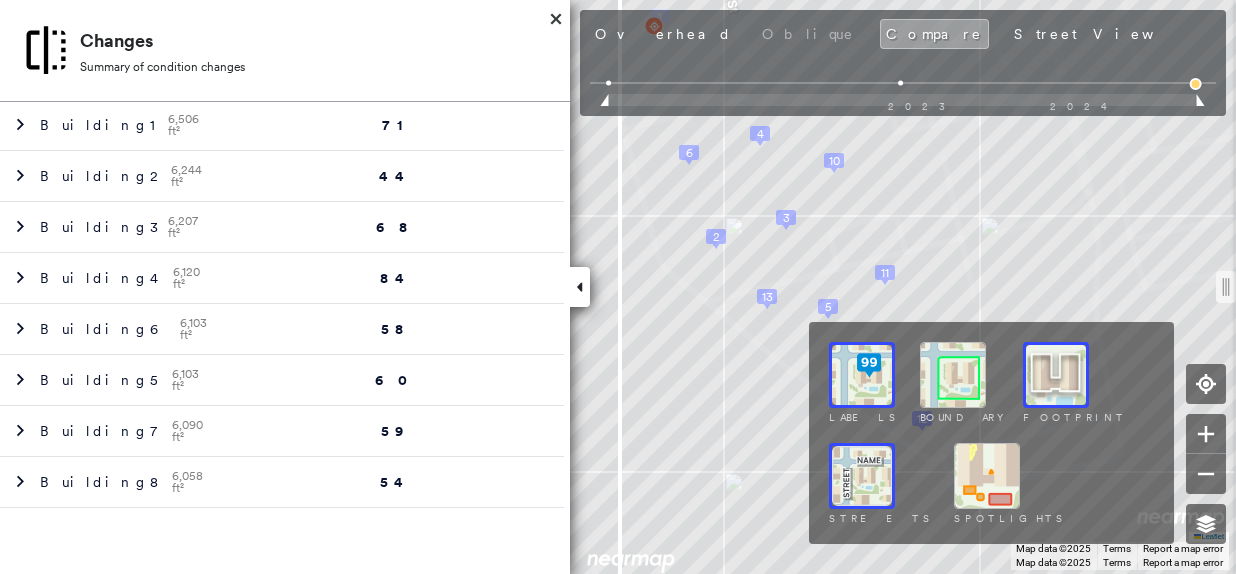 click at bounding box center (953, 375) 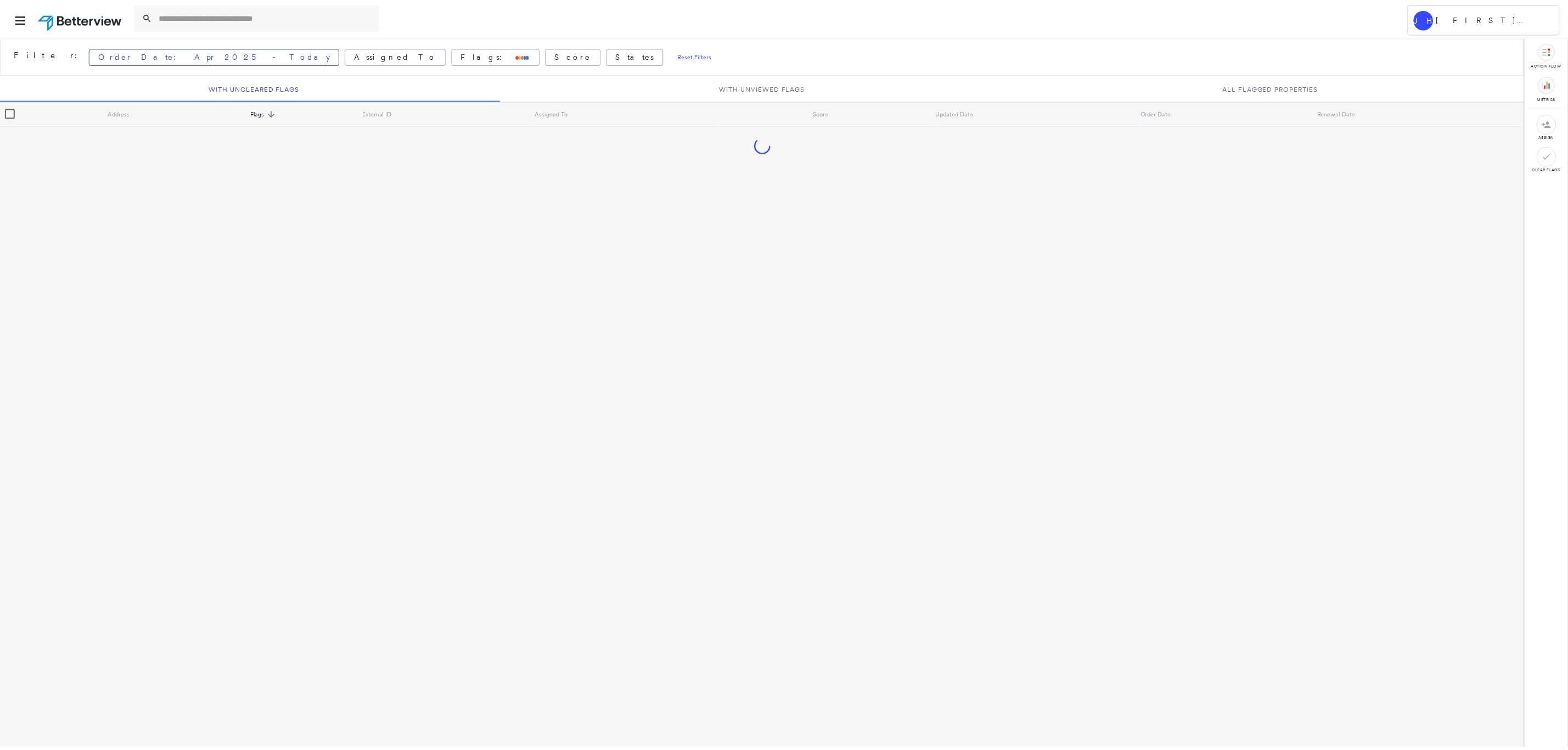 scroll, scrollTop: 0, scrollLeft: 0, axis: both 